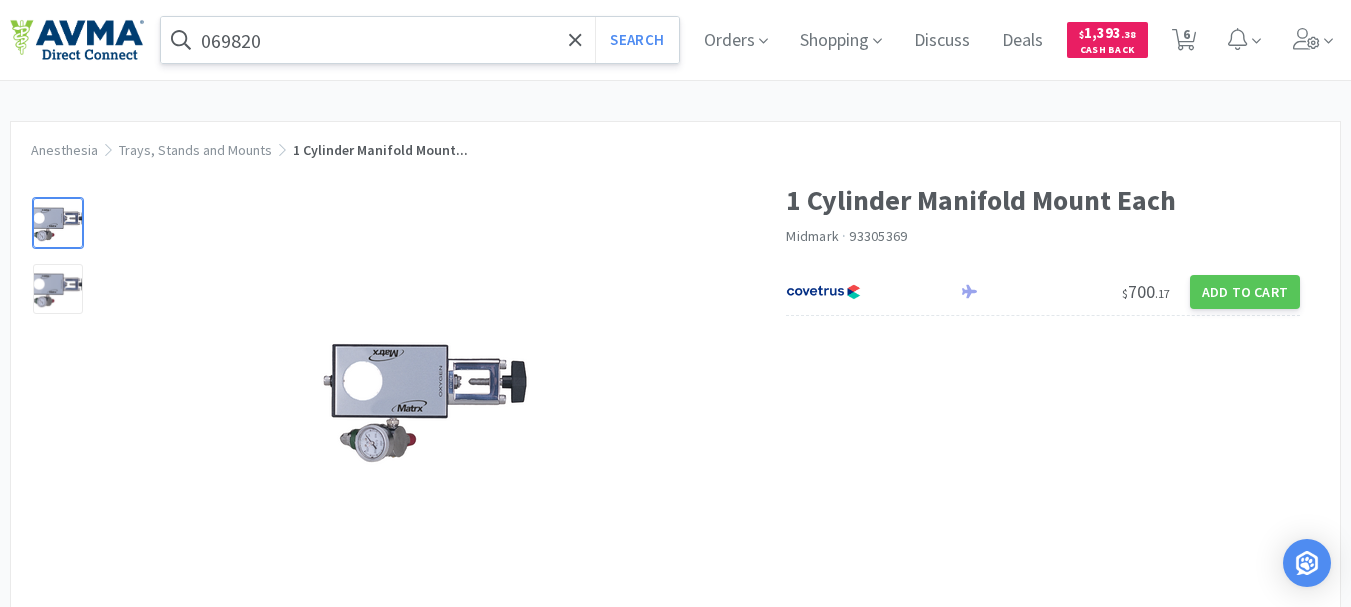 scroll, scrollTop: 0, scrollLeft: 0, axis: both 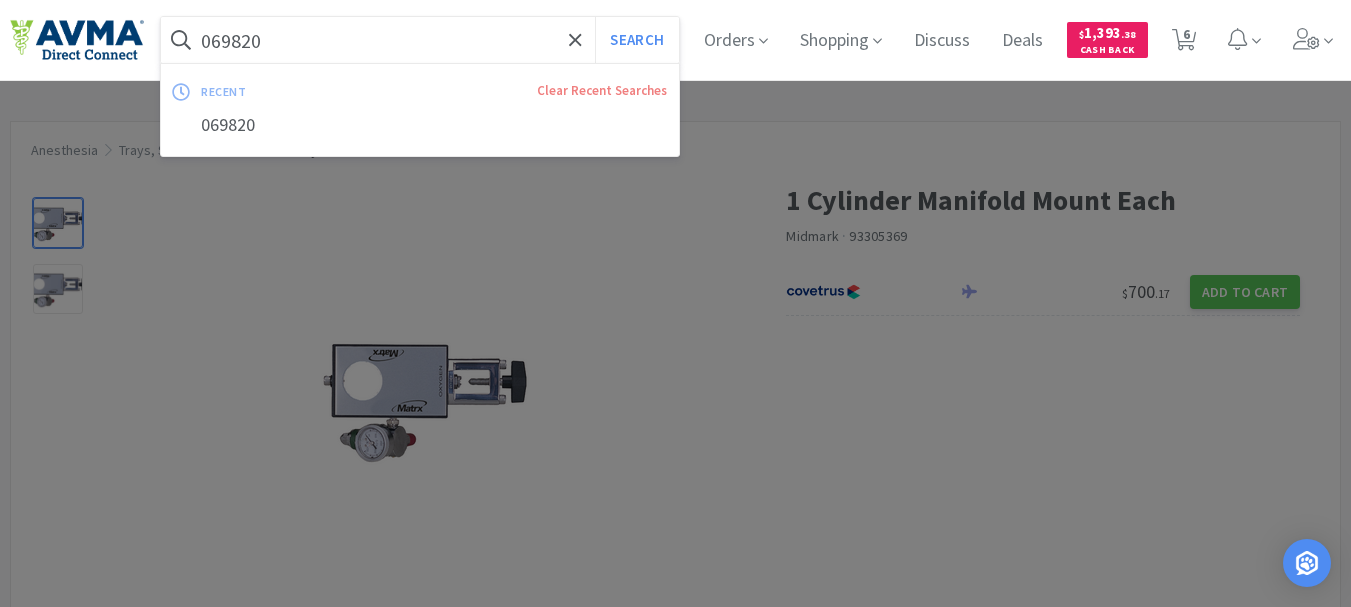 click on "069820" at bounding box center (420, 40) 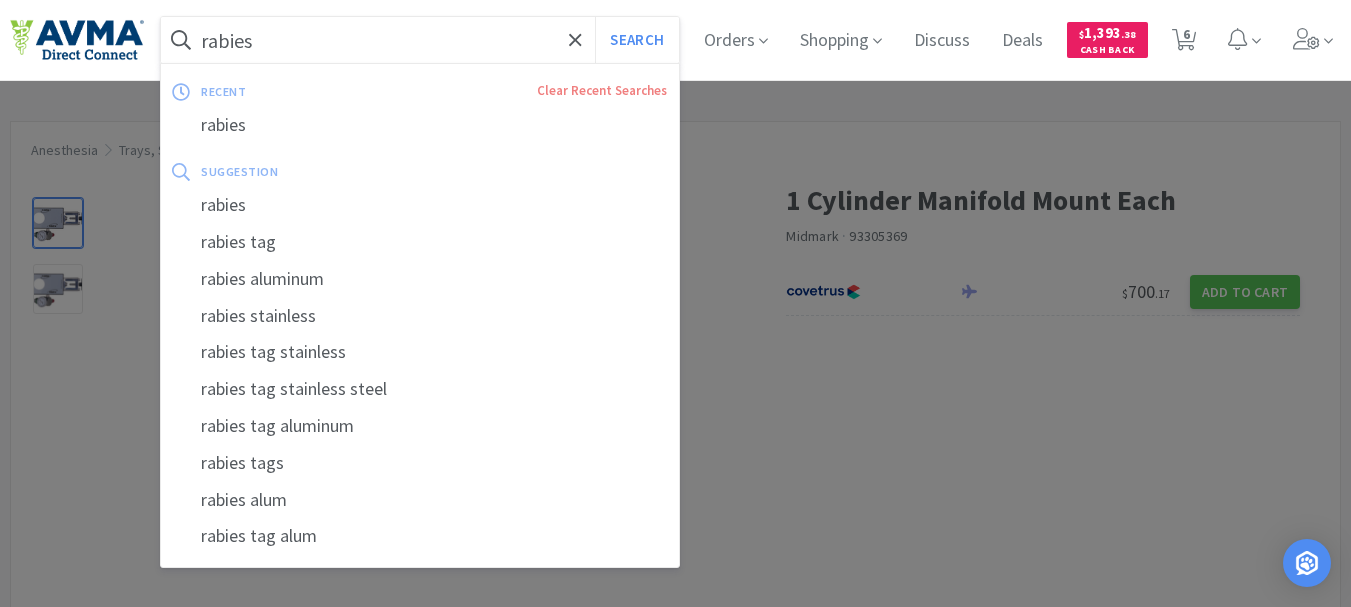click on "Search" at bounding box center [636, 40] 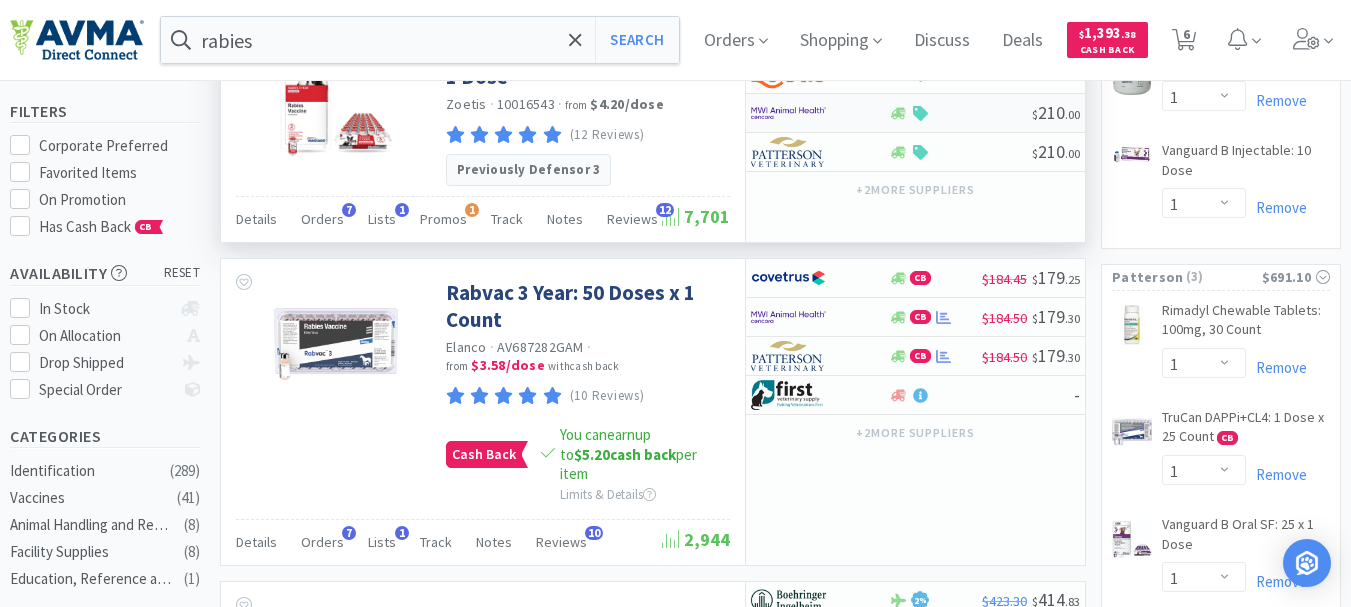 scroll, scrollTop: 200, scrollLeft: 0, axis: vertical 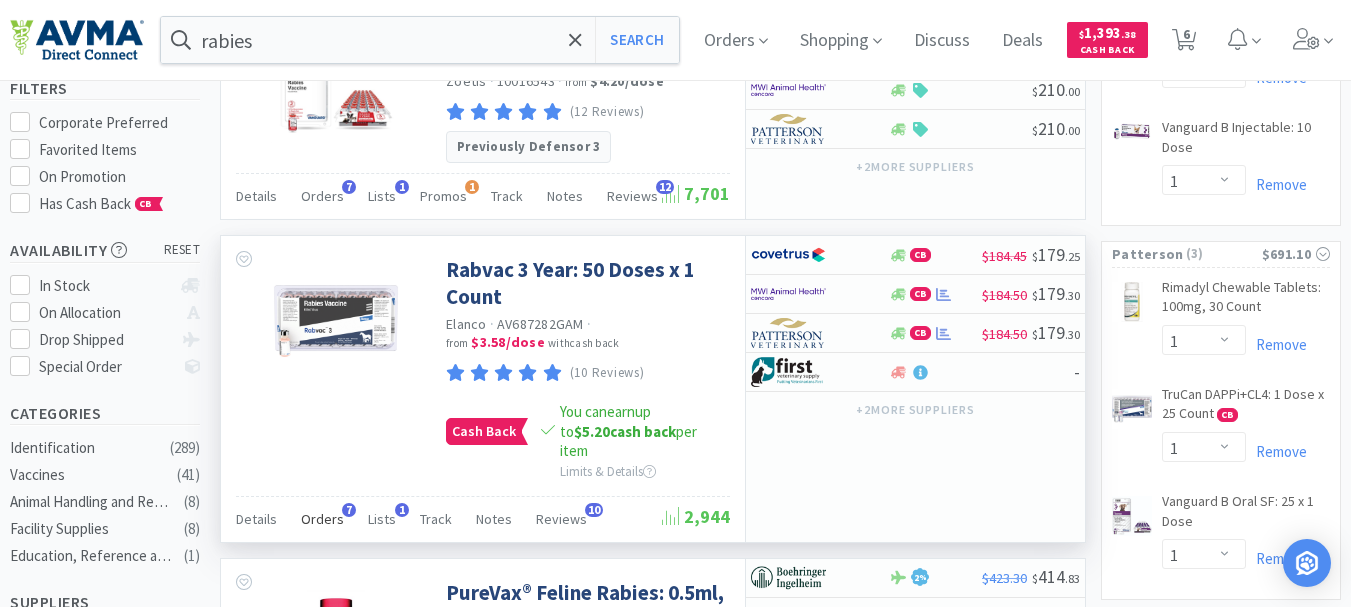 click on "Orders" at bounding box center (256, 196) 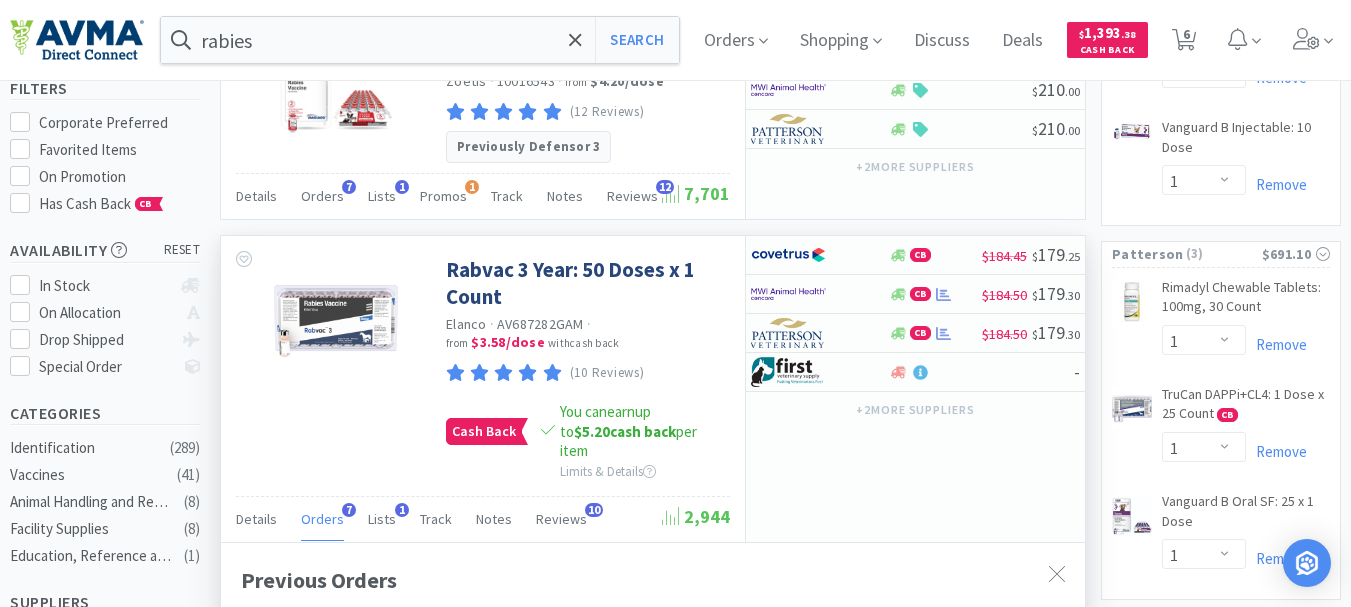 scroll, scrollTop: 999520, scrollLeft: 999136, axis: both 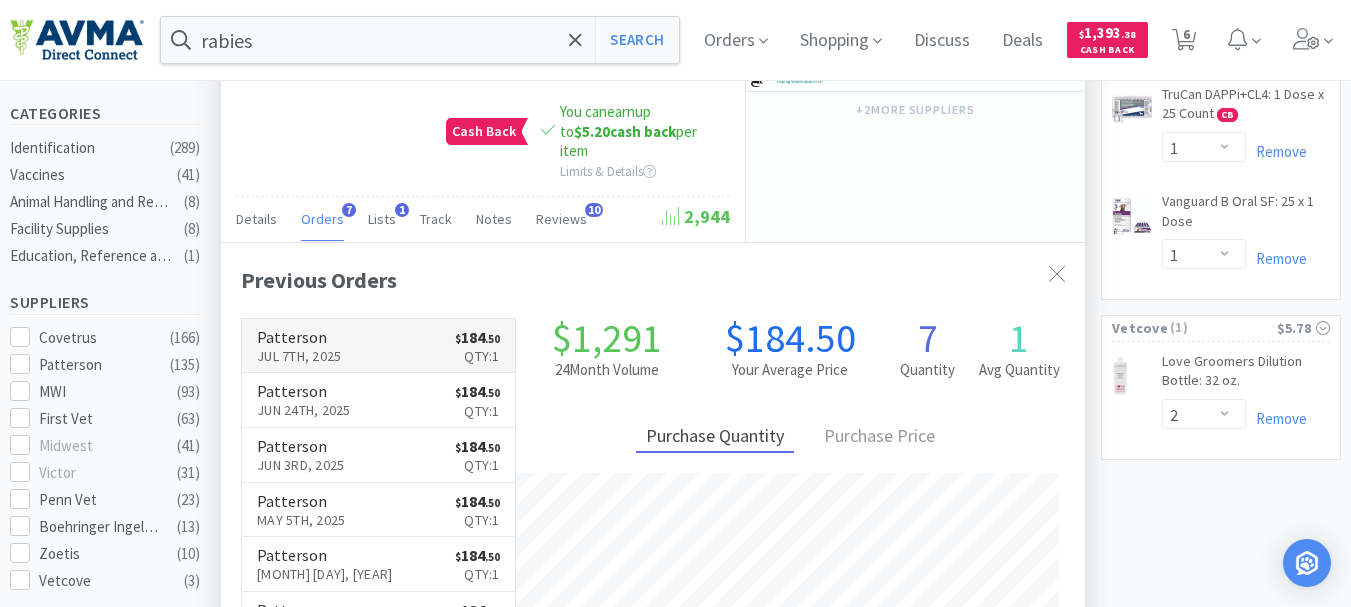 click on "Jul 7th, 2025" at bounding box center (299, 356) 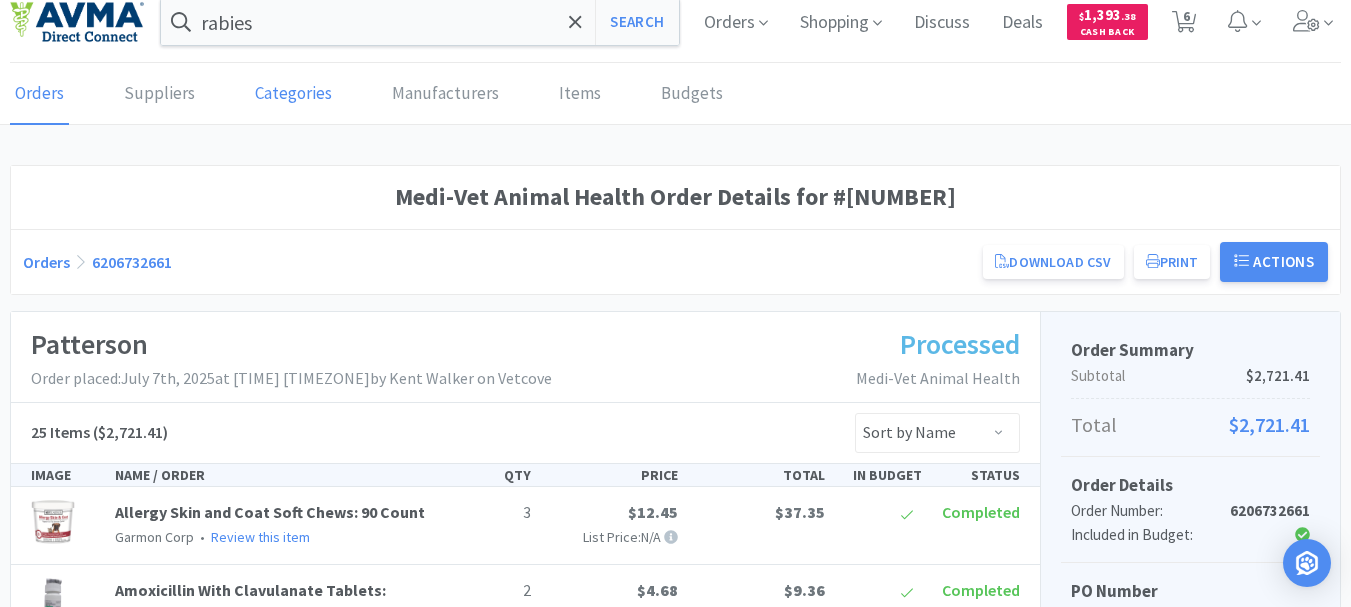 scroll, scrollTop: 0, scrollLeft: 0, axis: both 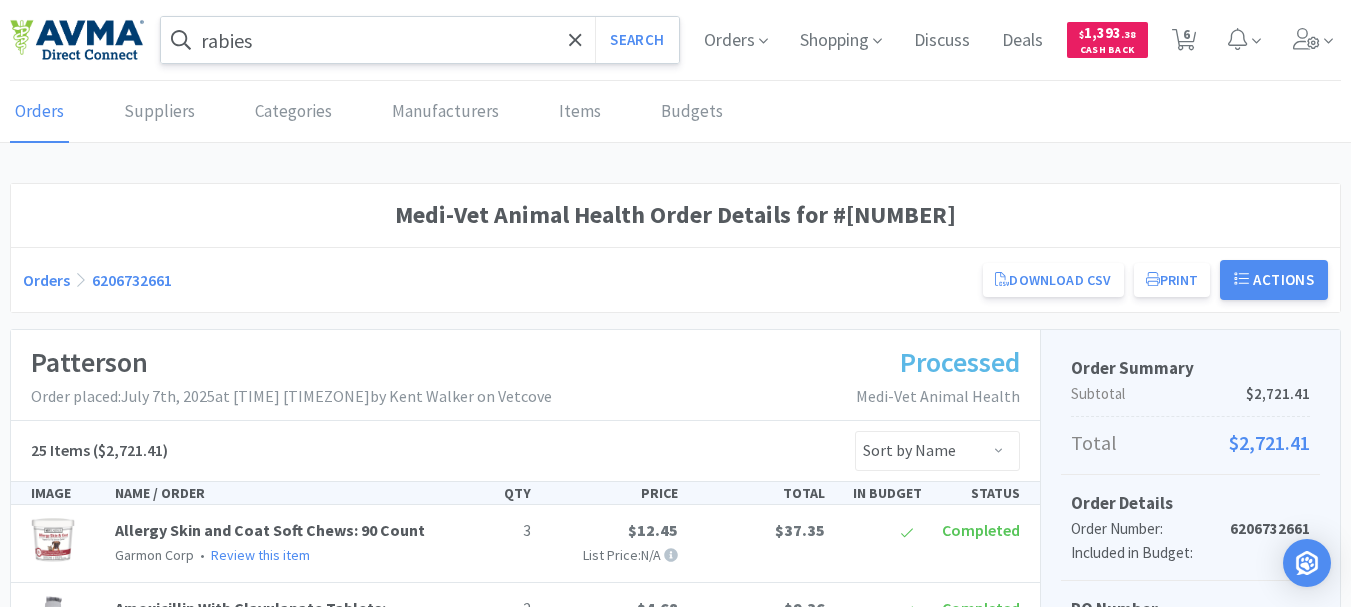 click on "rabies" at bounding box center [420, 40] 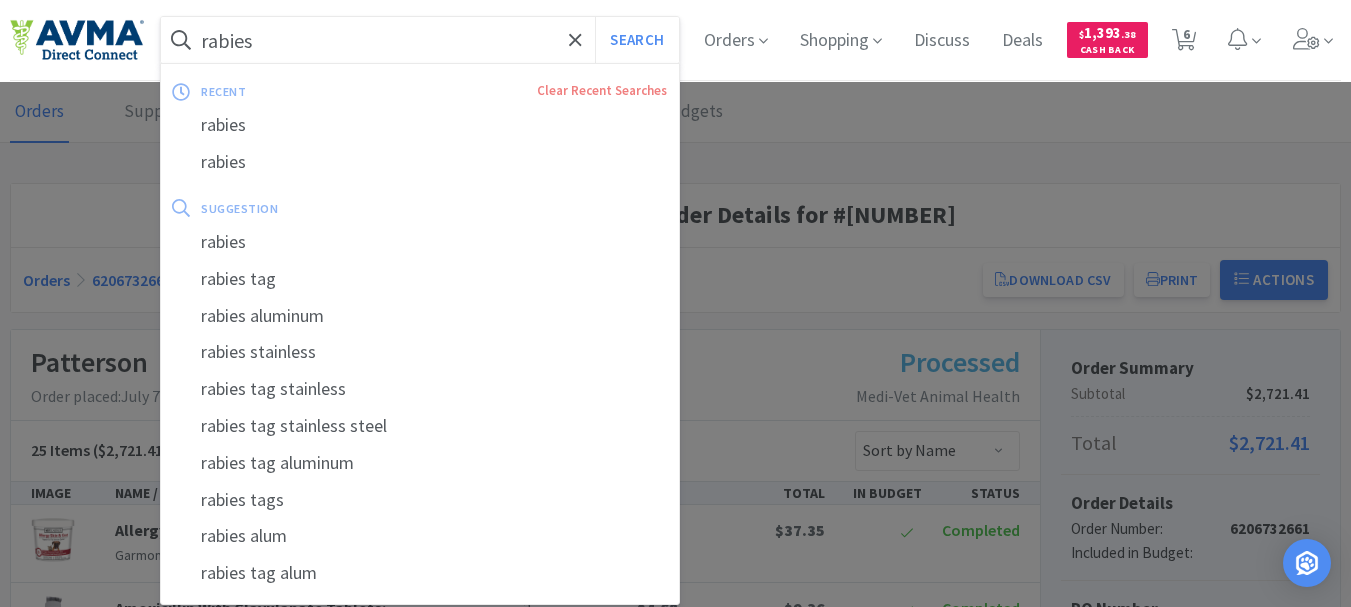 paste on "015860" 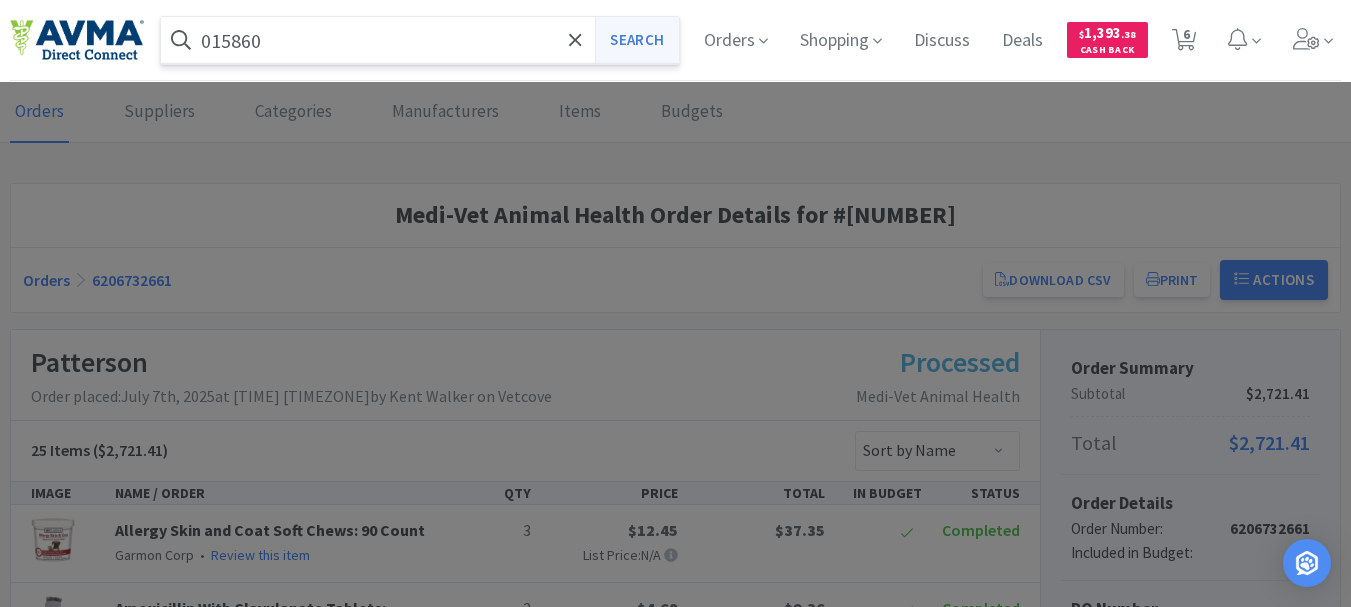 click on "Search" at bounding box center (636, 40) 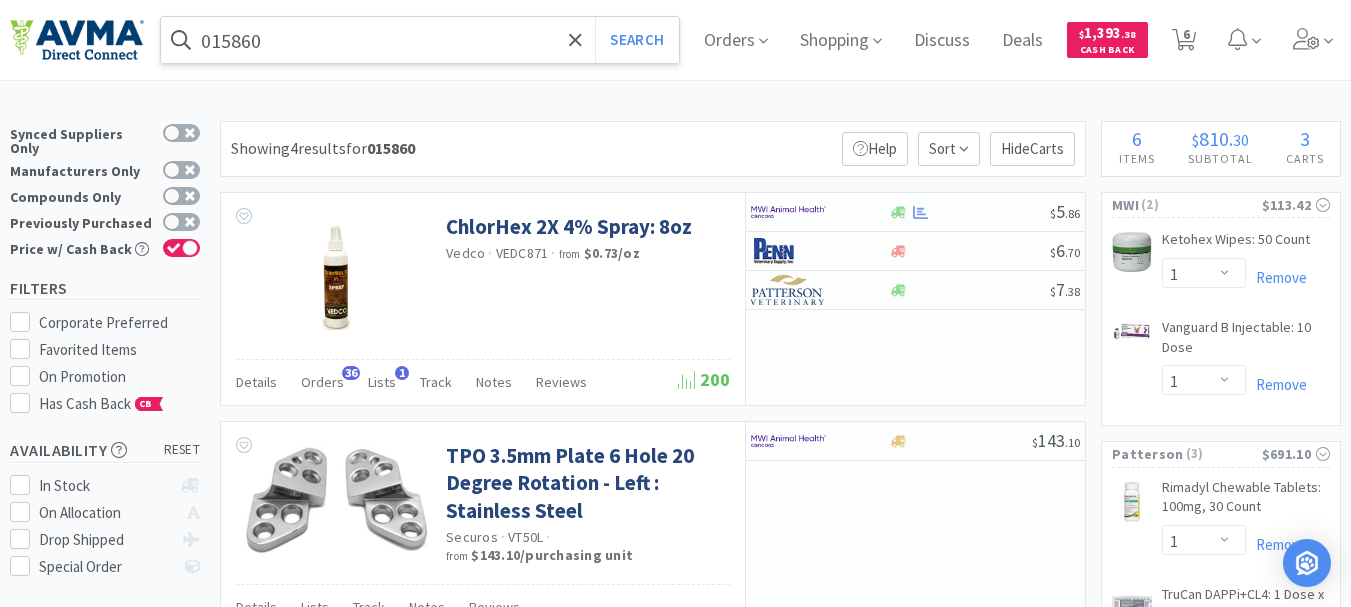 click on "015860" at bounding box center [420, 40] 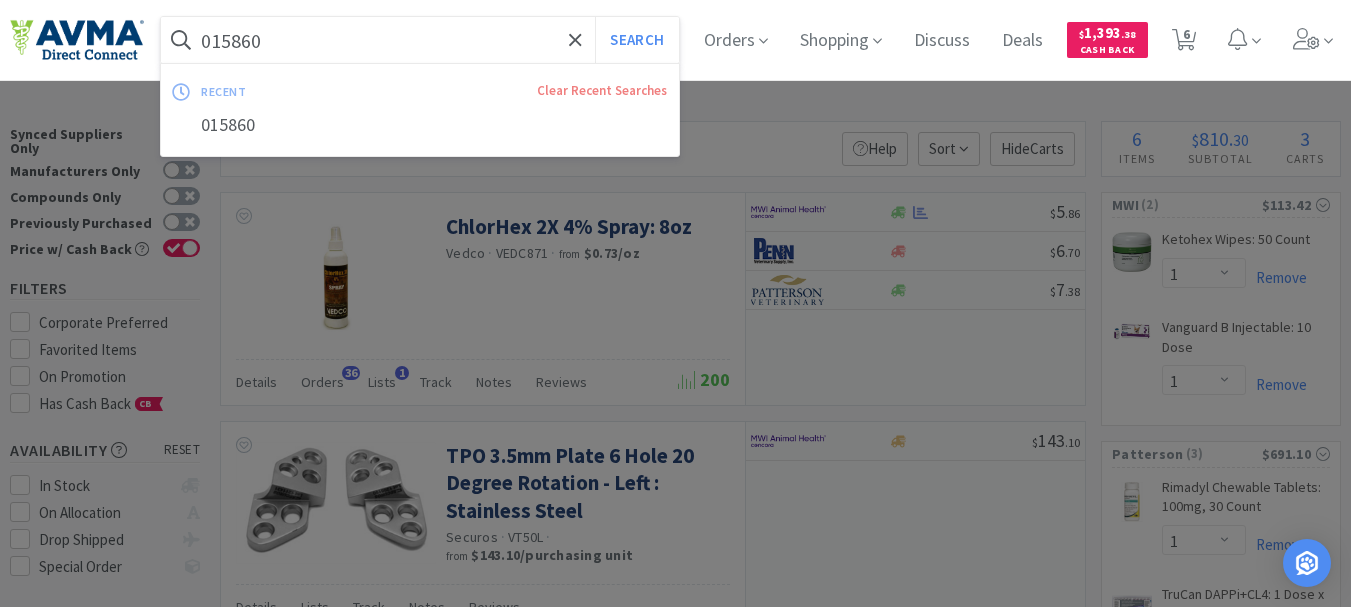 paste on "49792" 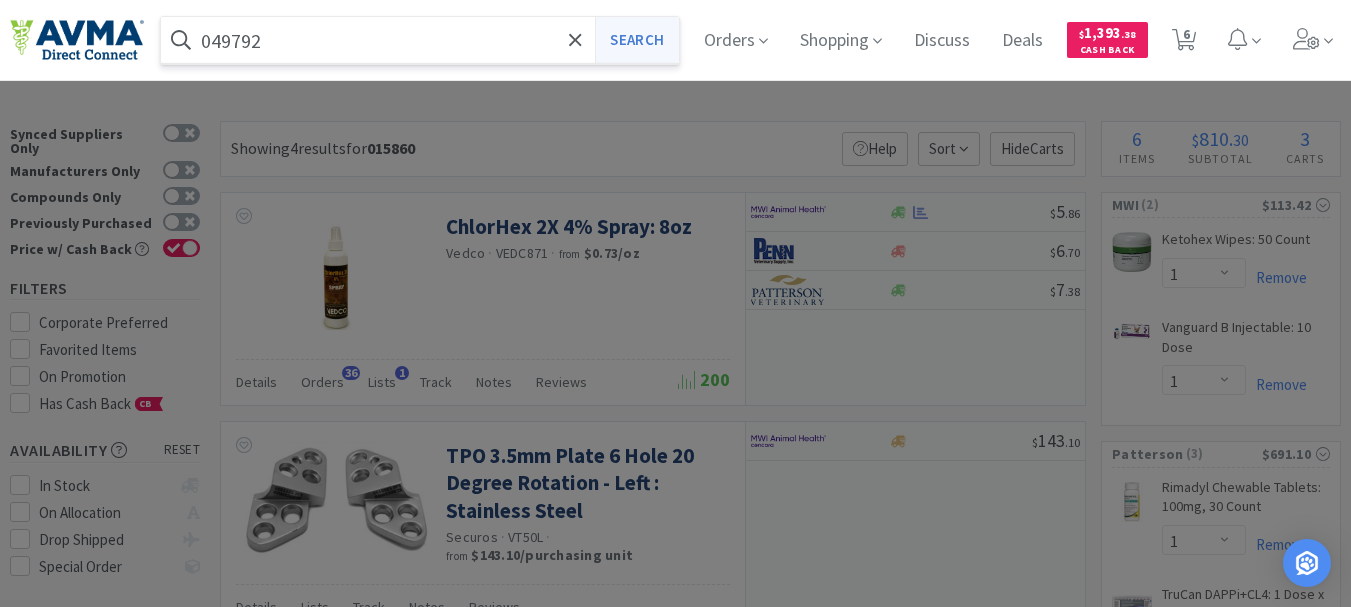 click on "Search" at bounding box center (636, 40) 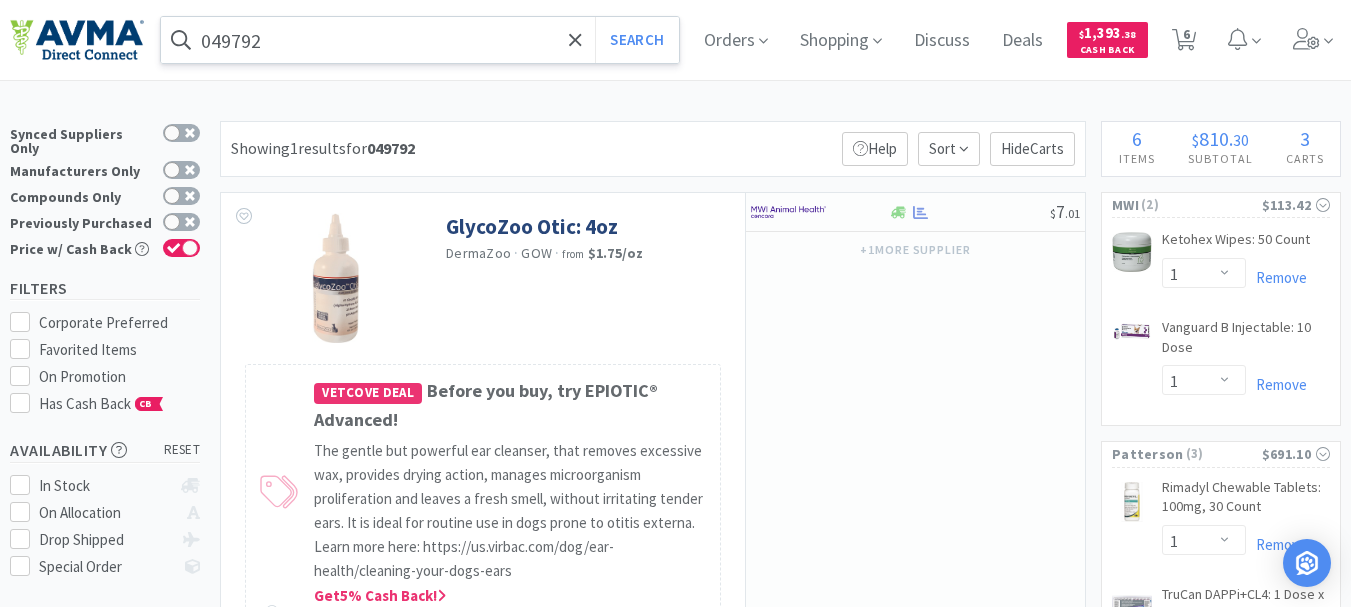 click on "049792" at bounding box center [420, 40] 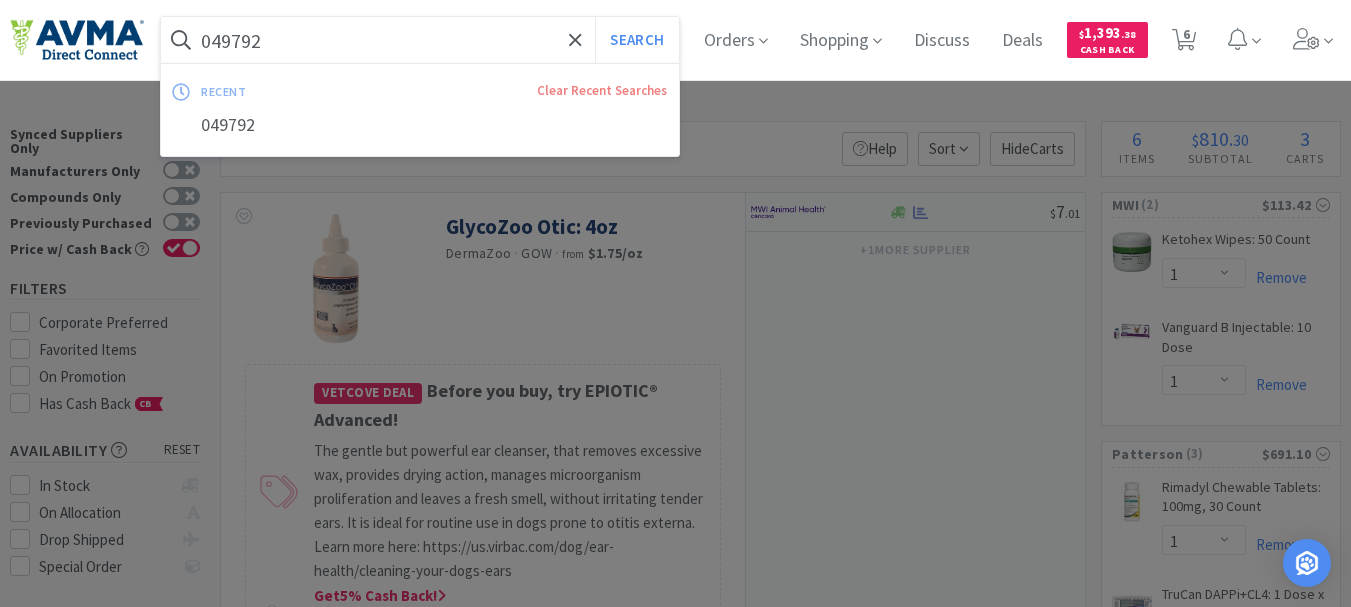 paste on "57086" 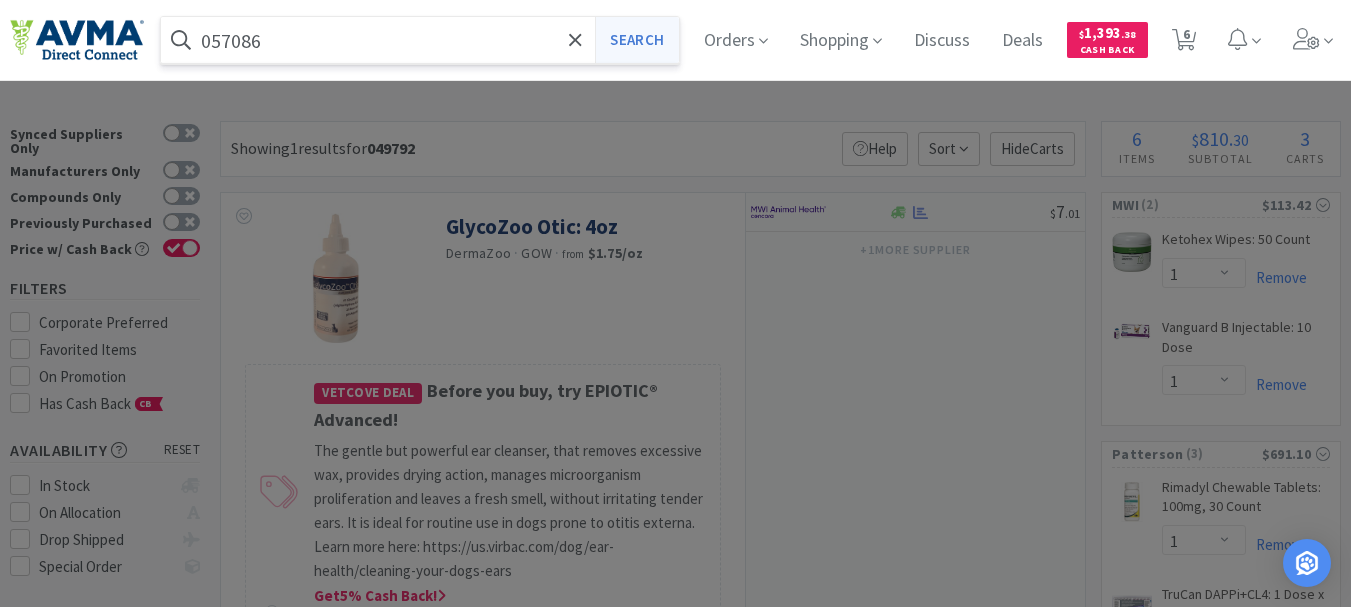 click on "Search" at bounding box center (636, 40) 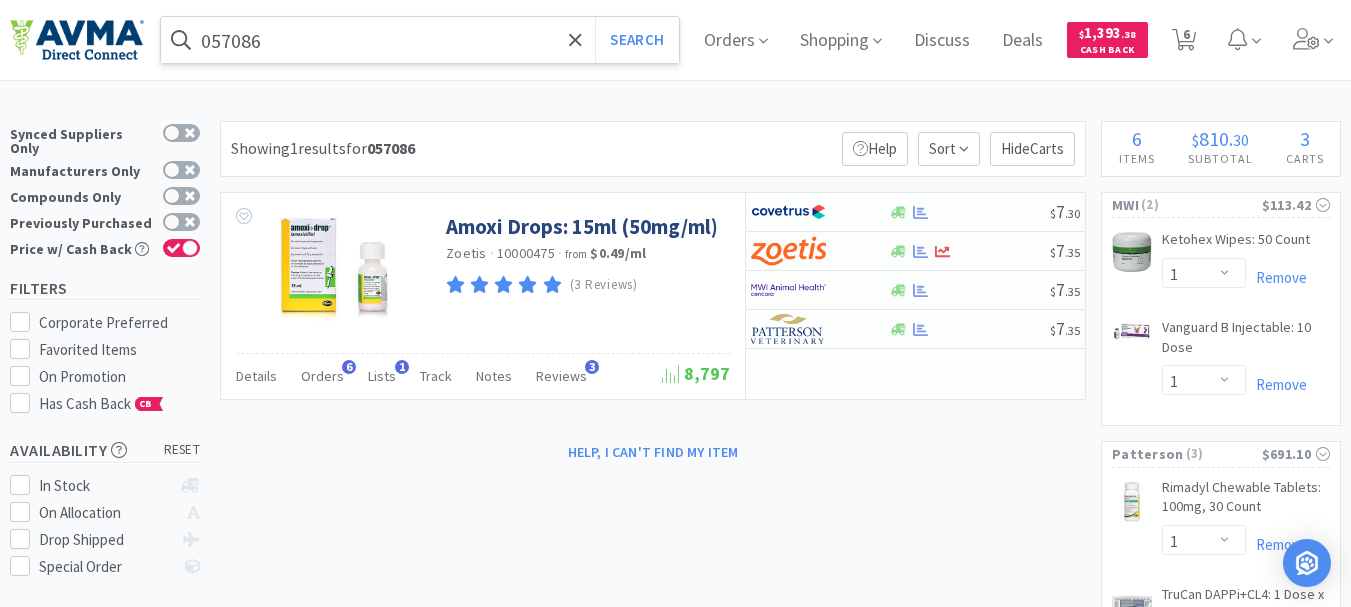 click on "057086" at bounding box center [420, 40] 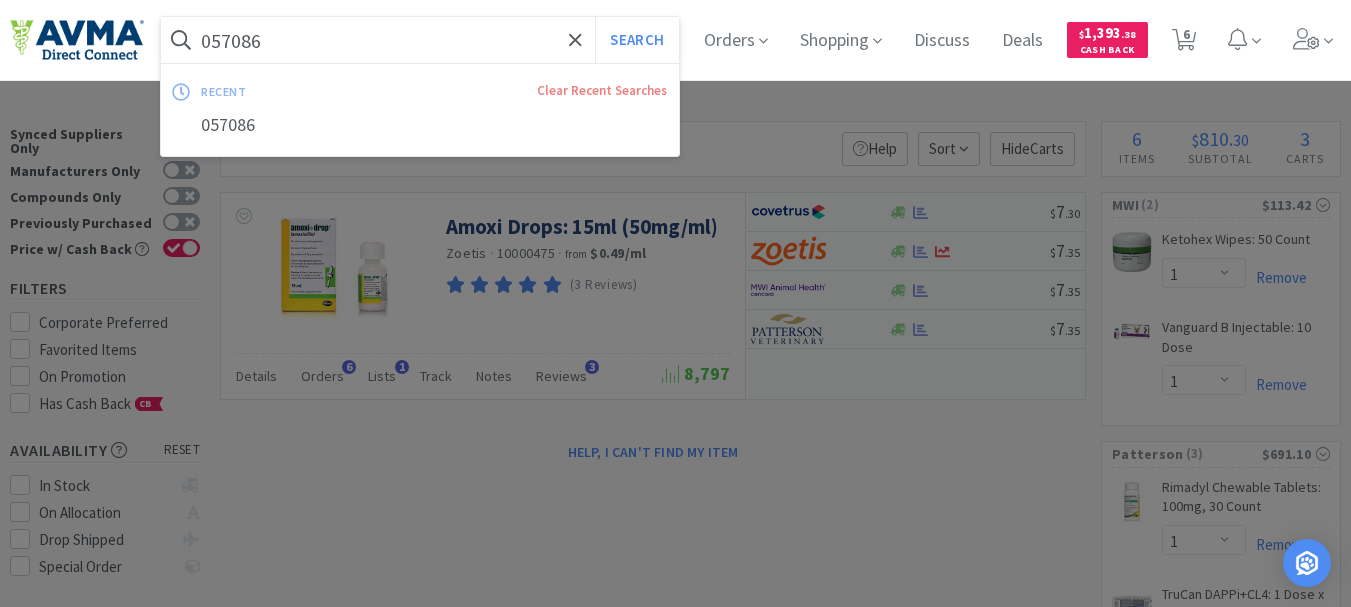 paste on "37235" 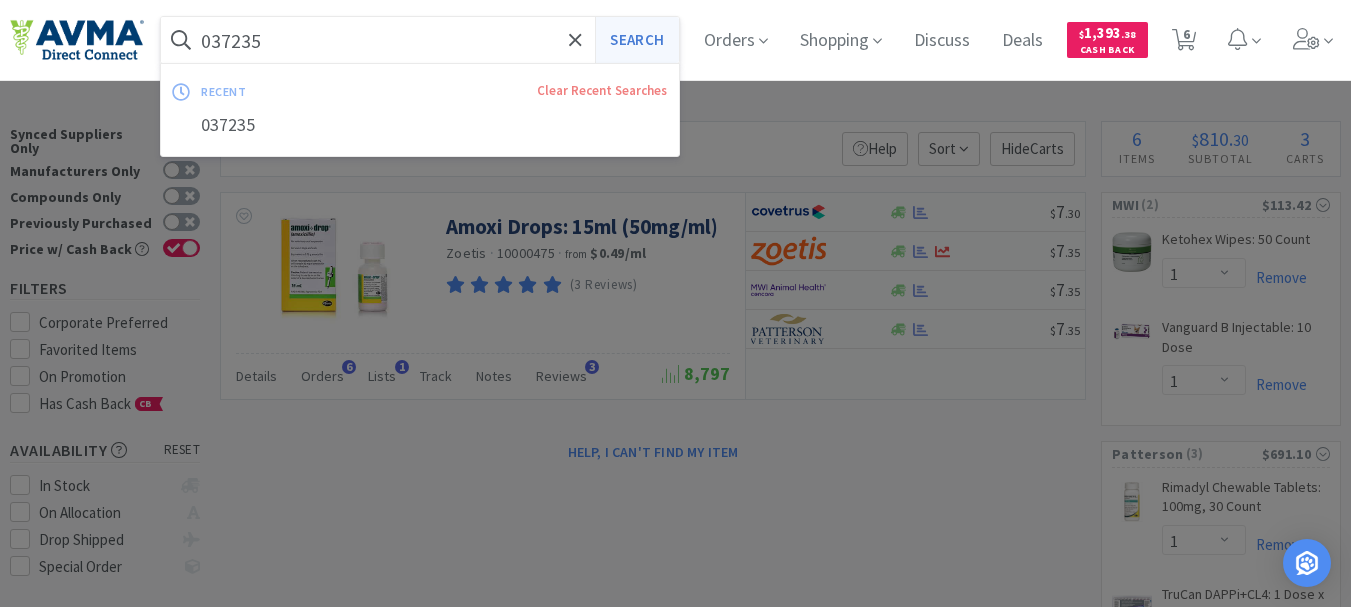 click on "Search" at bounding box center (636, 40) 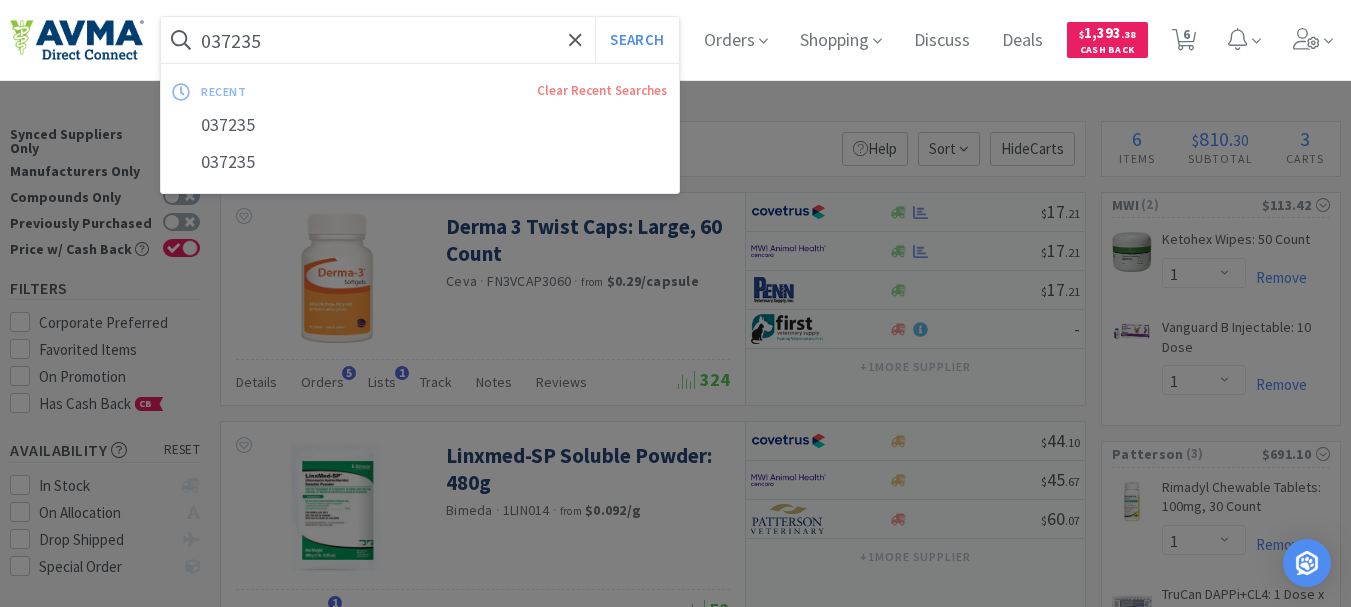 click on "037235" at bounding box center (420, 40) 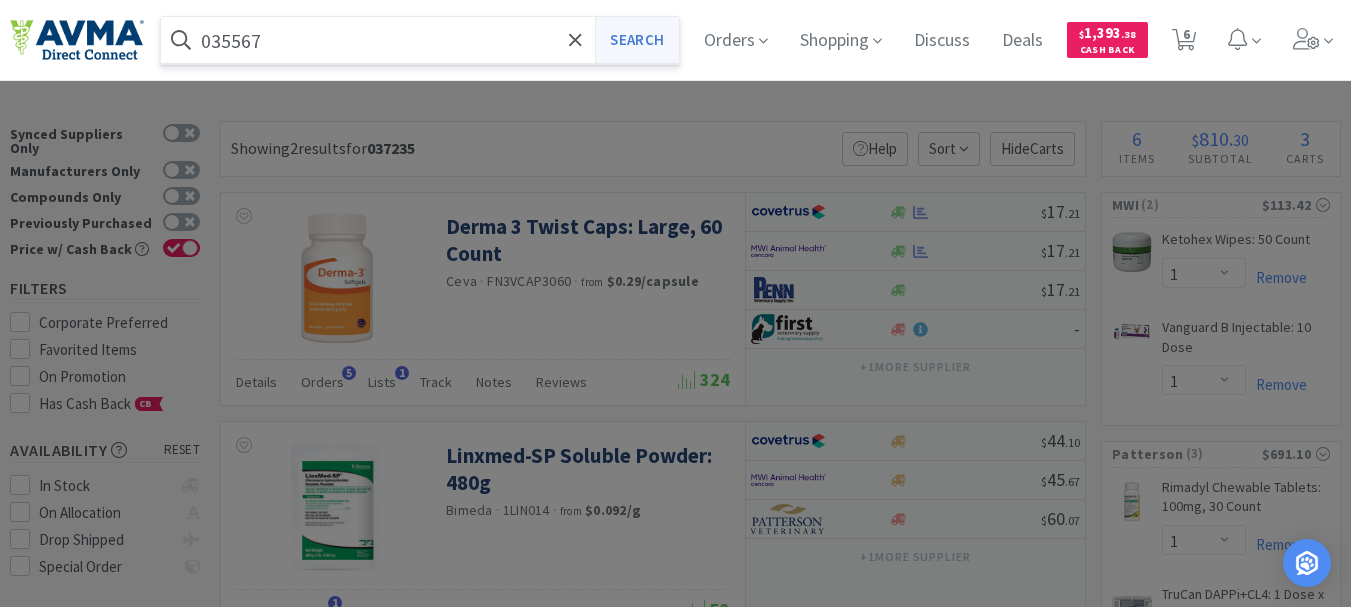 click on "Search" at bounding box center (636, 40) 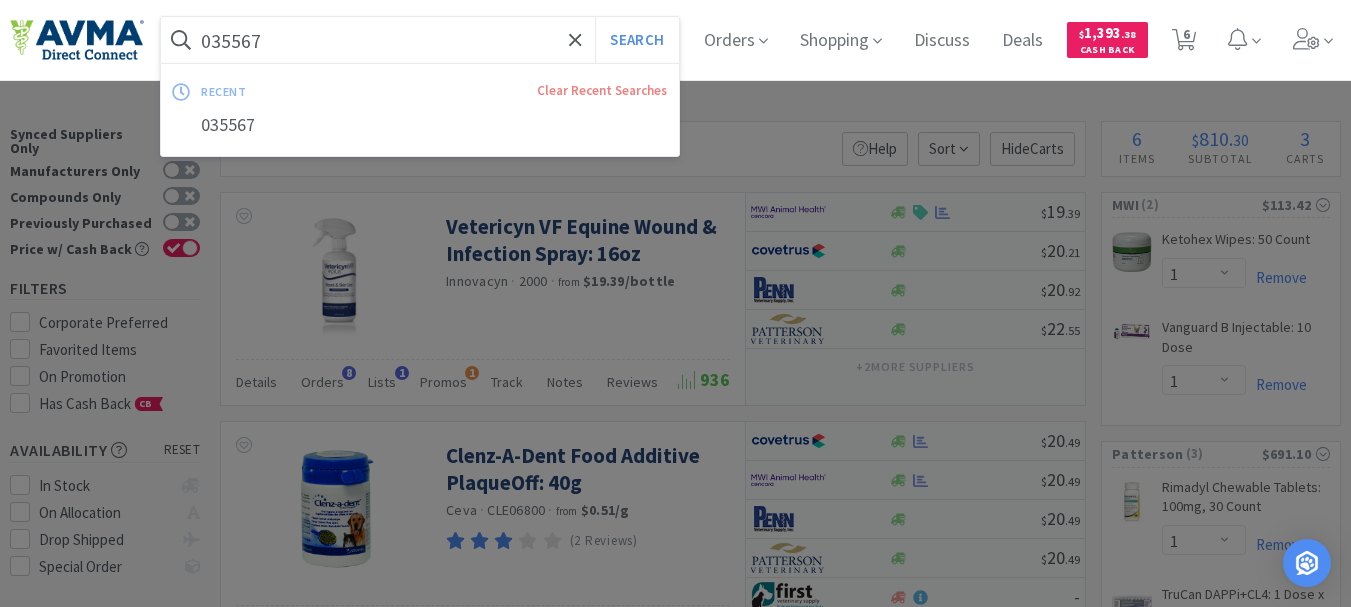 click on "035567" at bounding box center [420, 40] 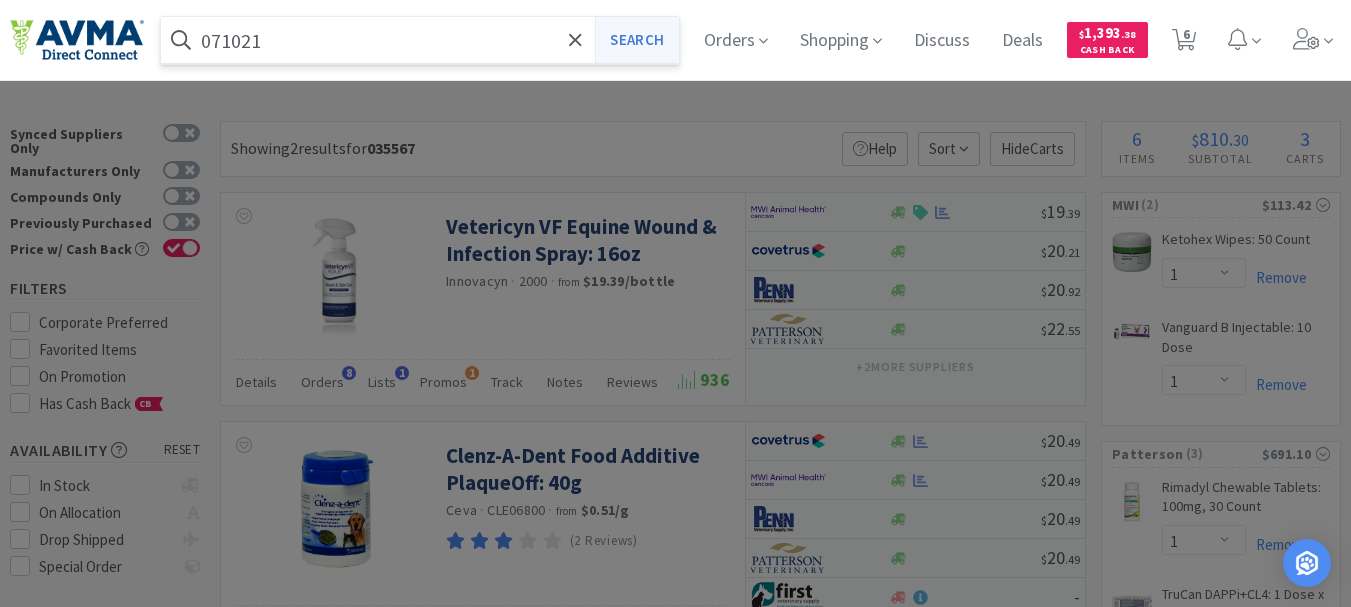 click on "Search" at bounding box center (636, 40) 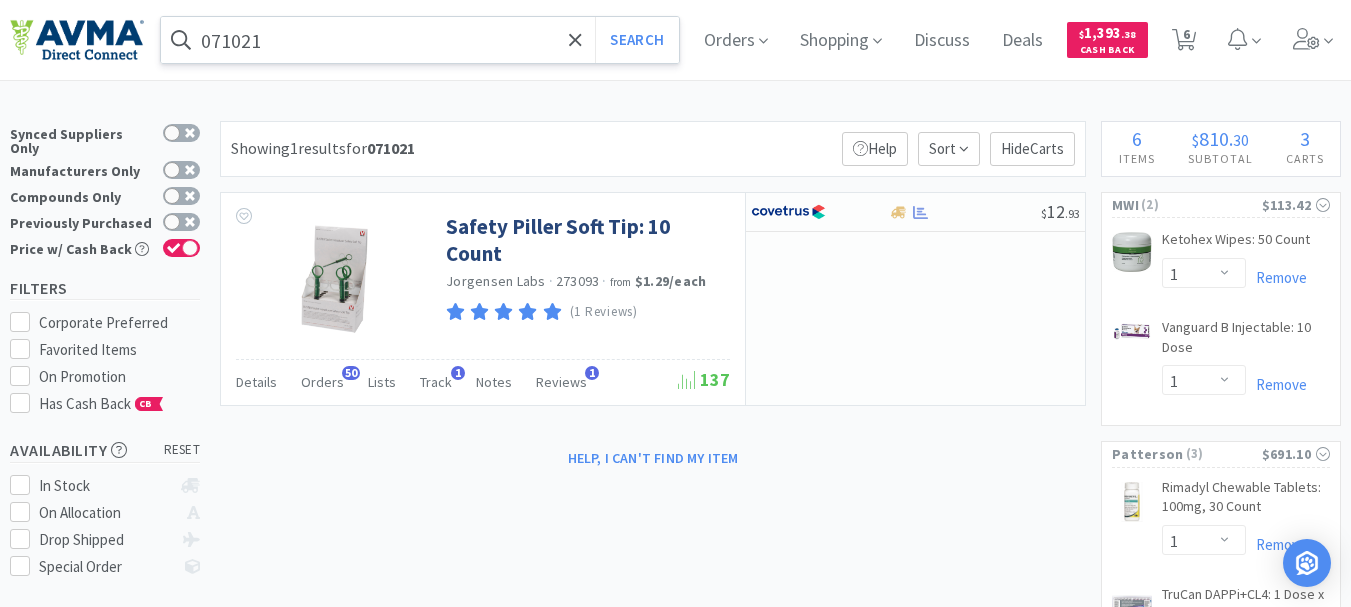 click on "071021" at bounding box center [420, 40] 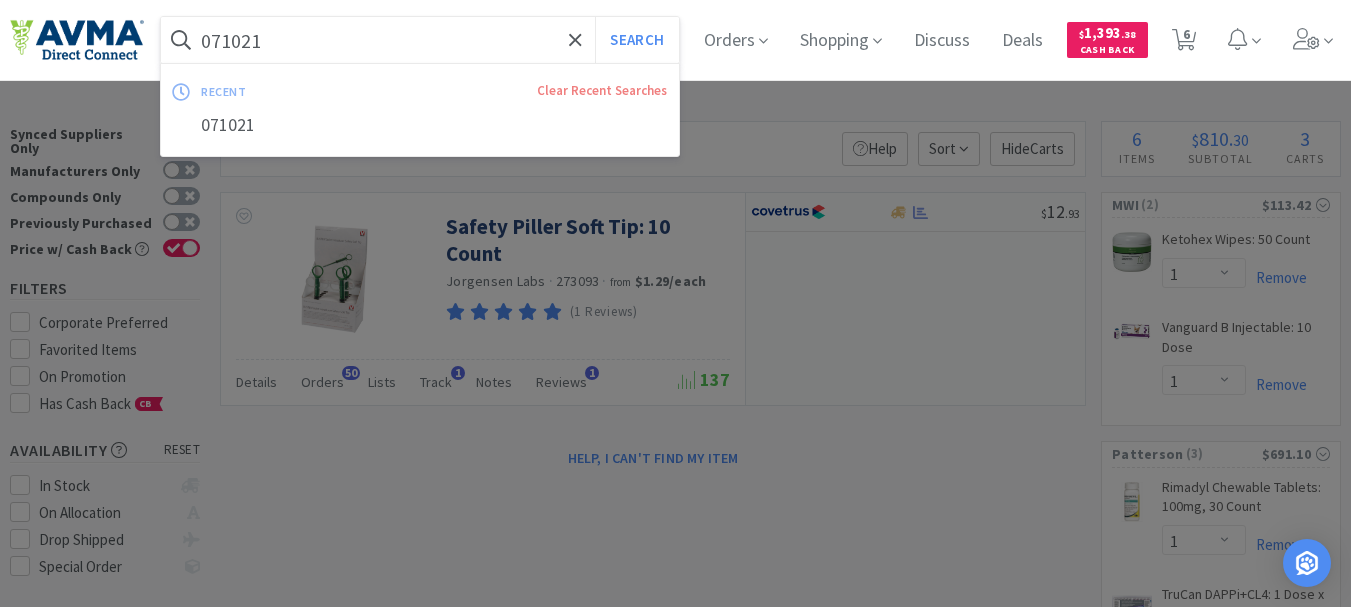 paste on "03574" 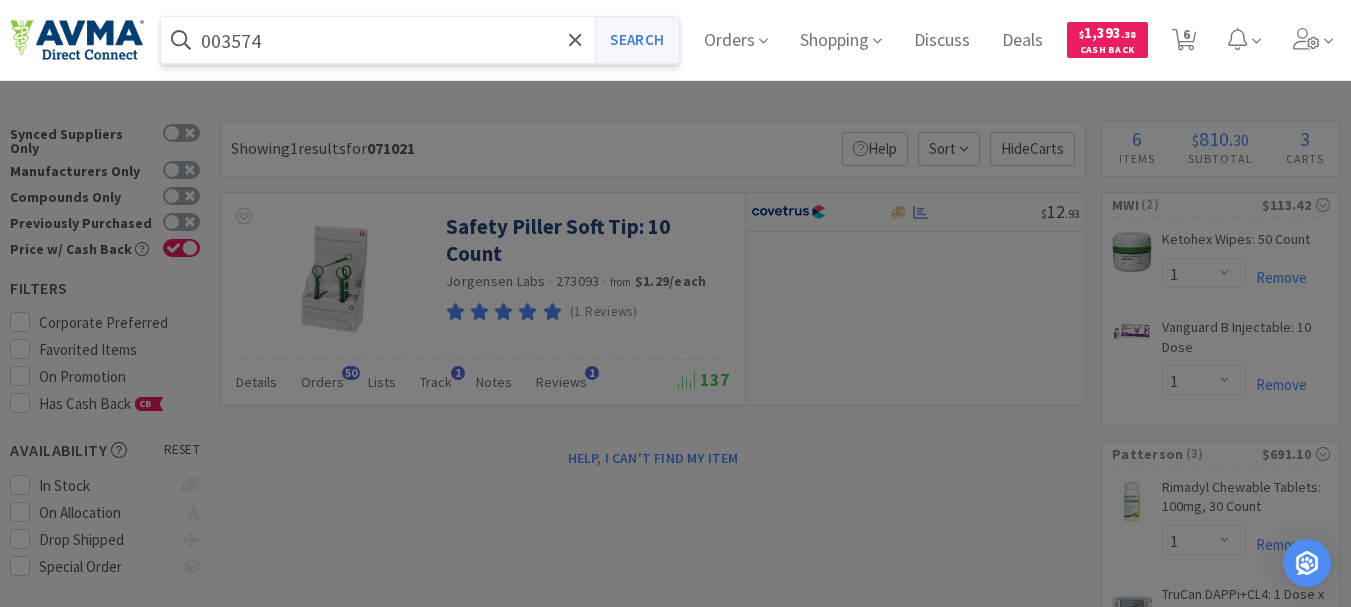 click on "Search" at bounding box center (636, 40) 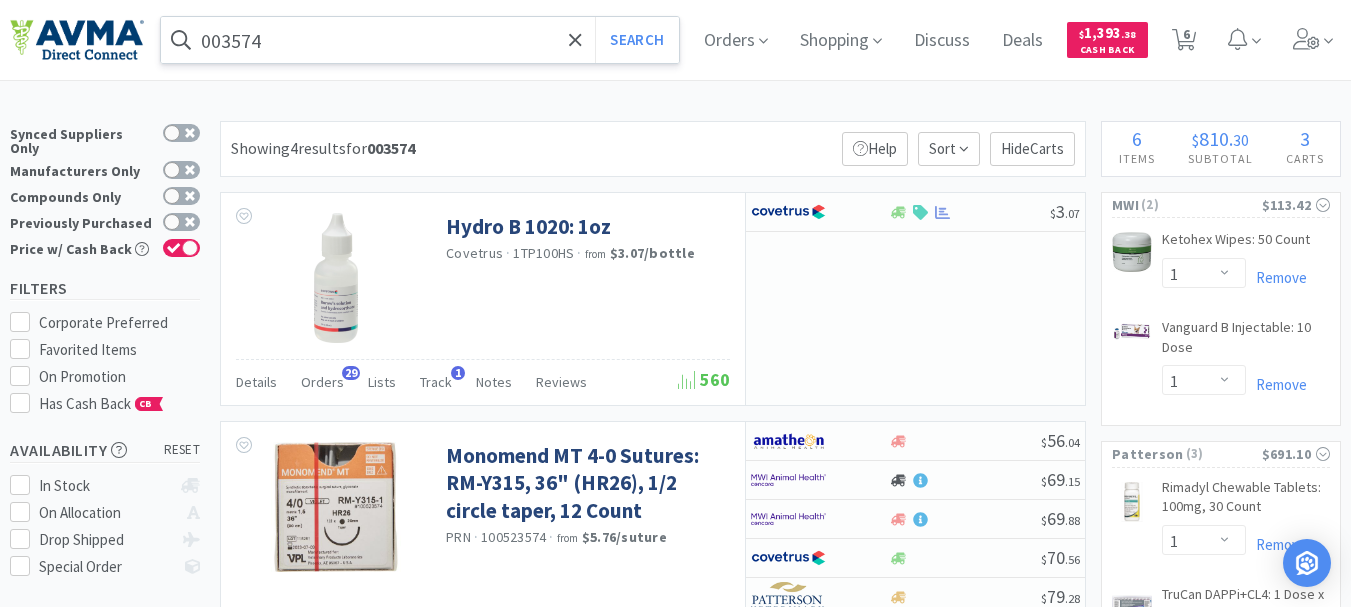 click on "003574" at bounding box center [420, 40] 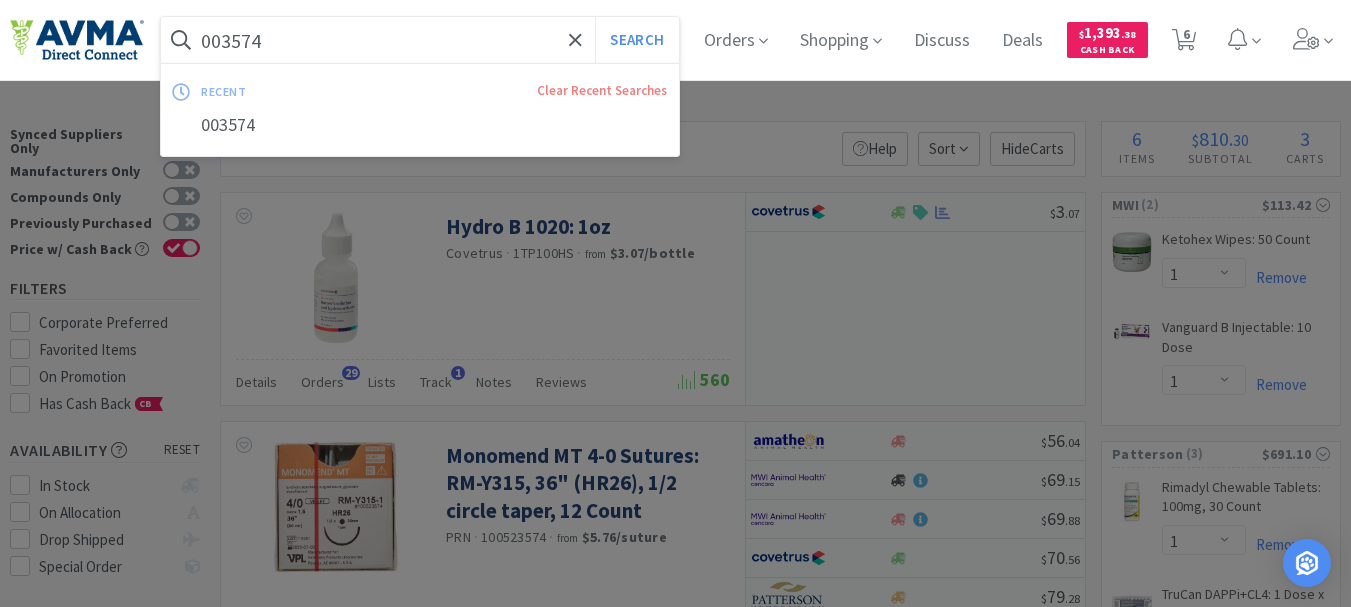 paste on "71393" 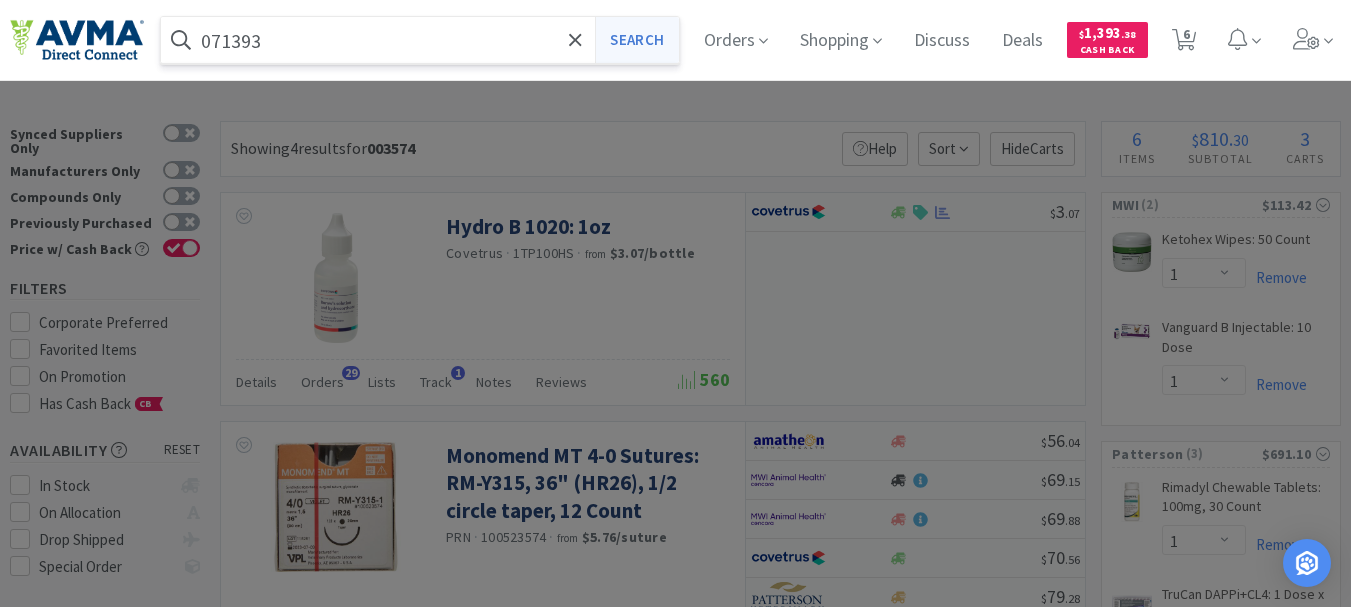 click on "Search" at bounding box center (636, 40) 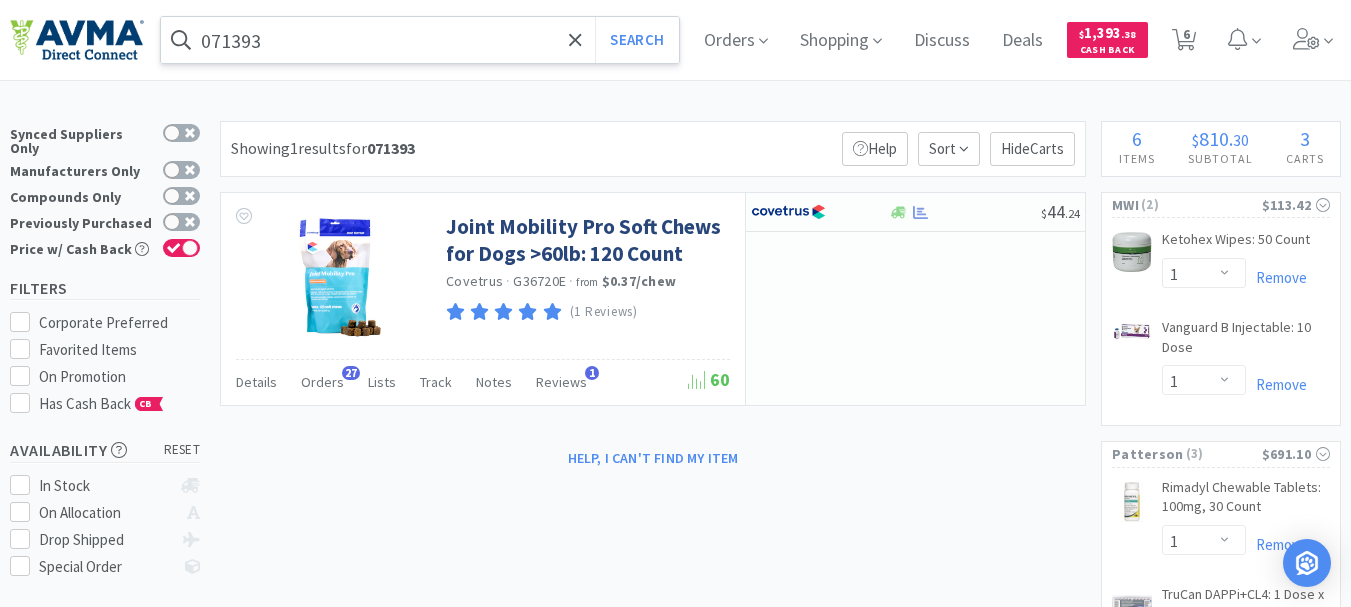 click on "071393" at bounding box center (420, 40) 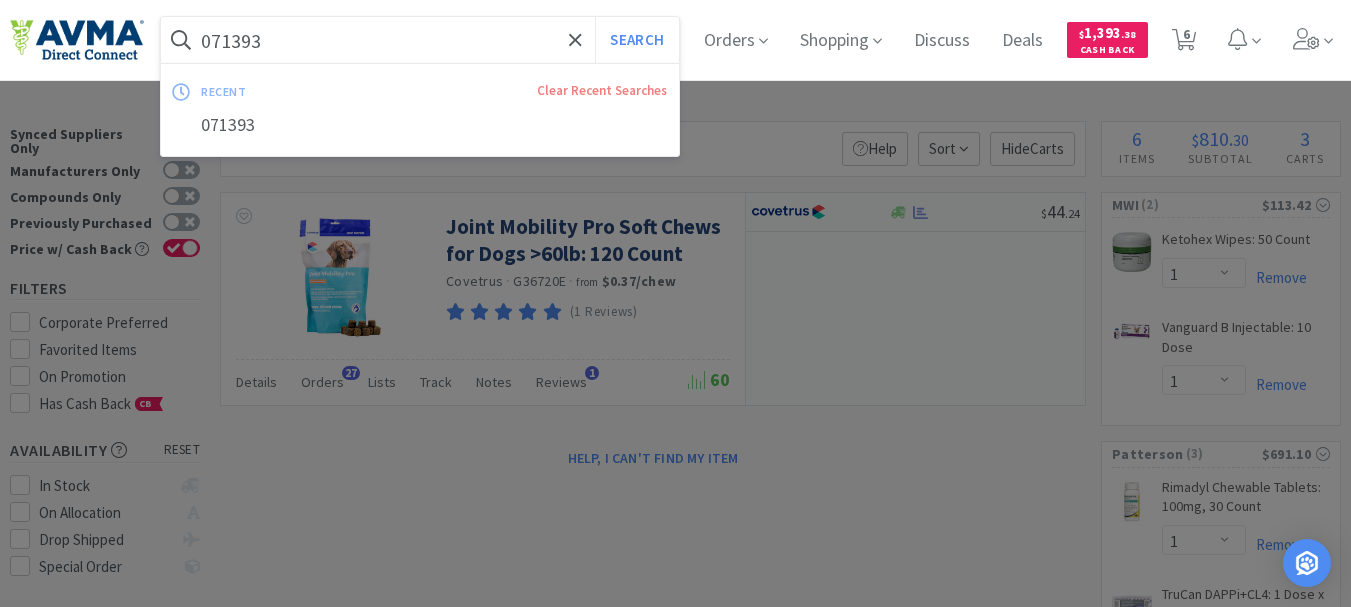 paste on "[POSTAL_CODE]" 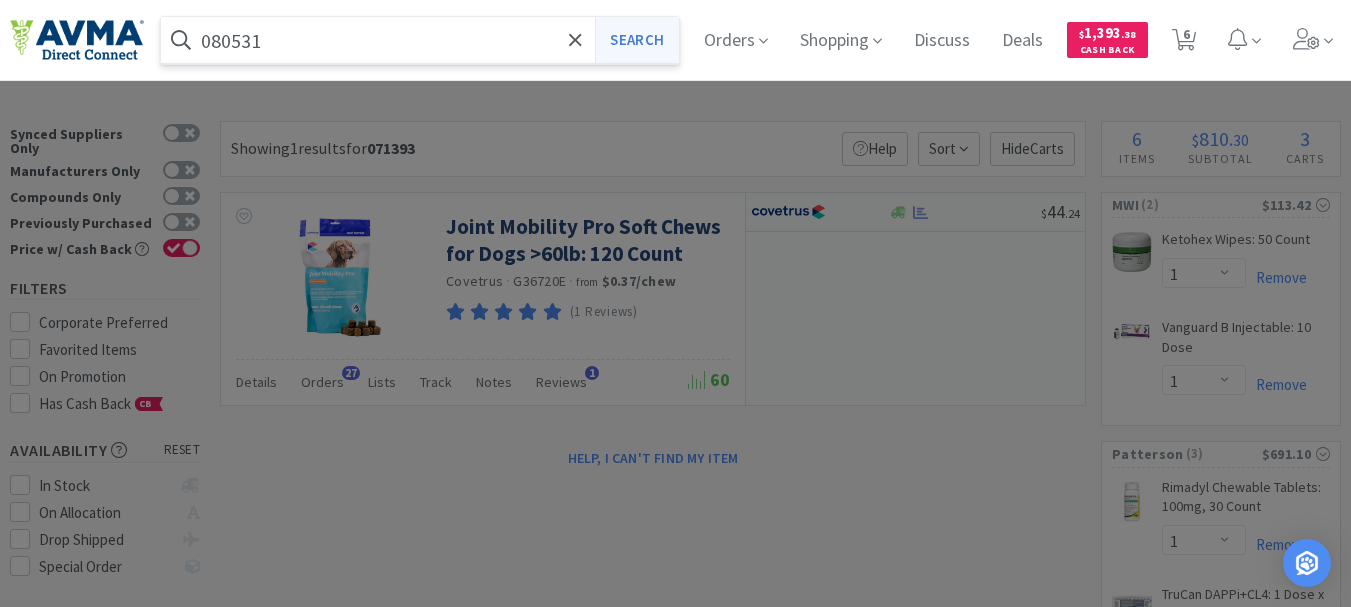 click on "Search" at bounding box center (636, 40) 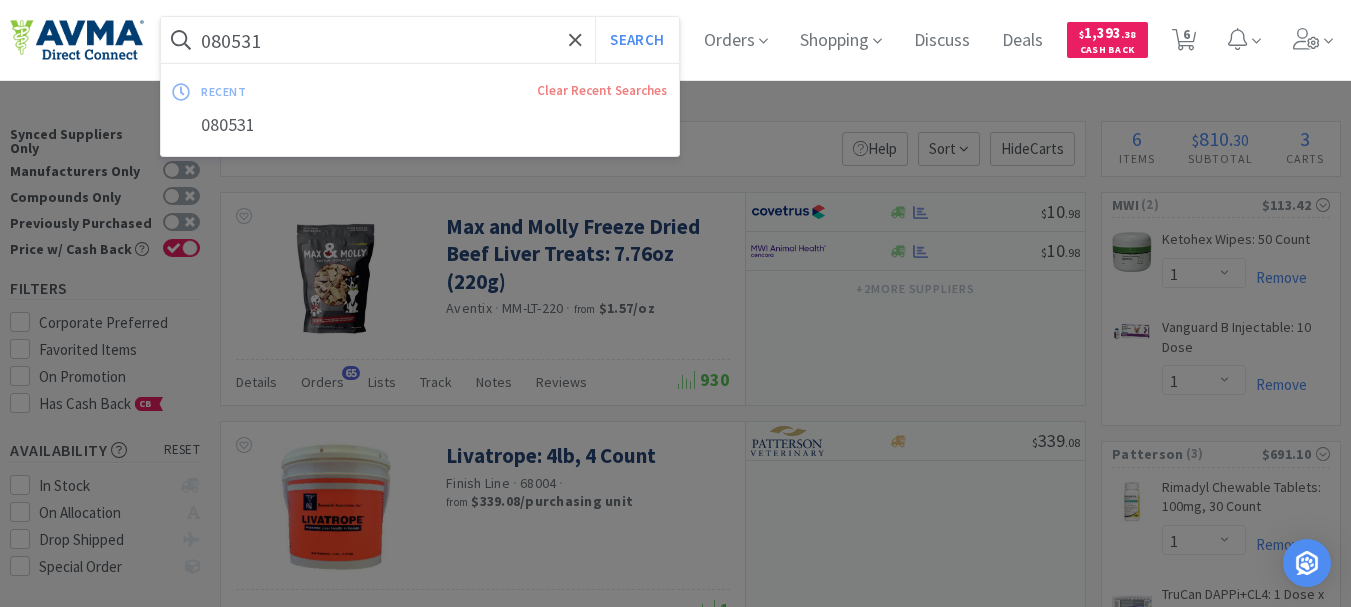 click on "080531" at bounding box center [420, 40] 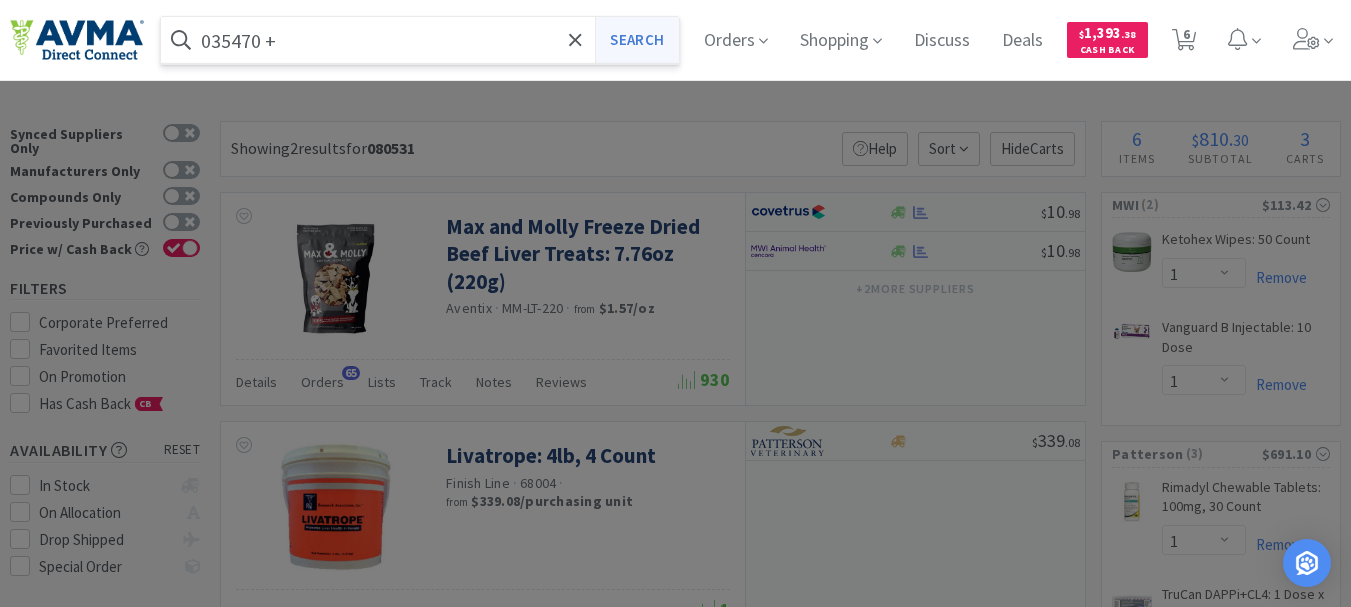 type on "035470 +" 